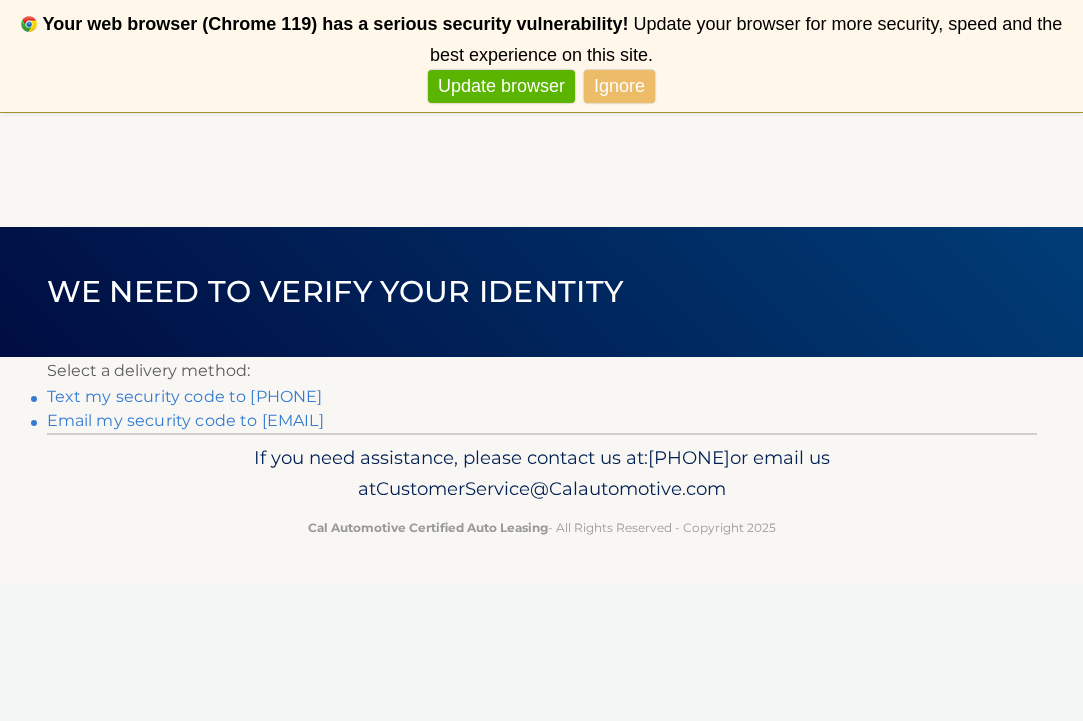 scroll, scrollTop: 0, scrollLeft: 0, axis: both 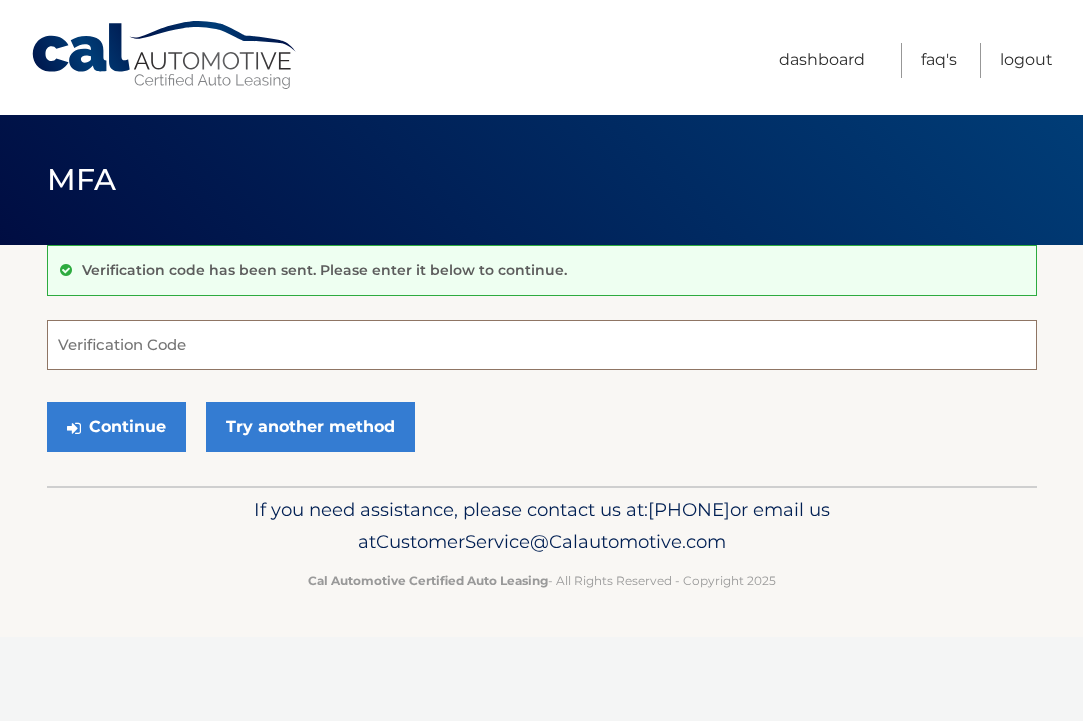 click on "Verification Code" at bounding box center (542, 345) 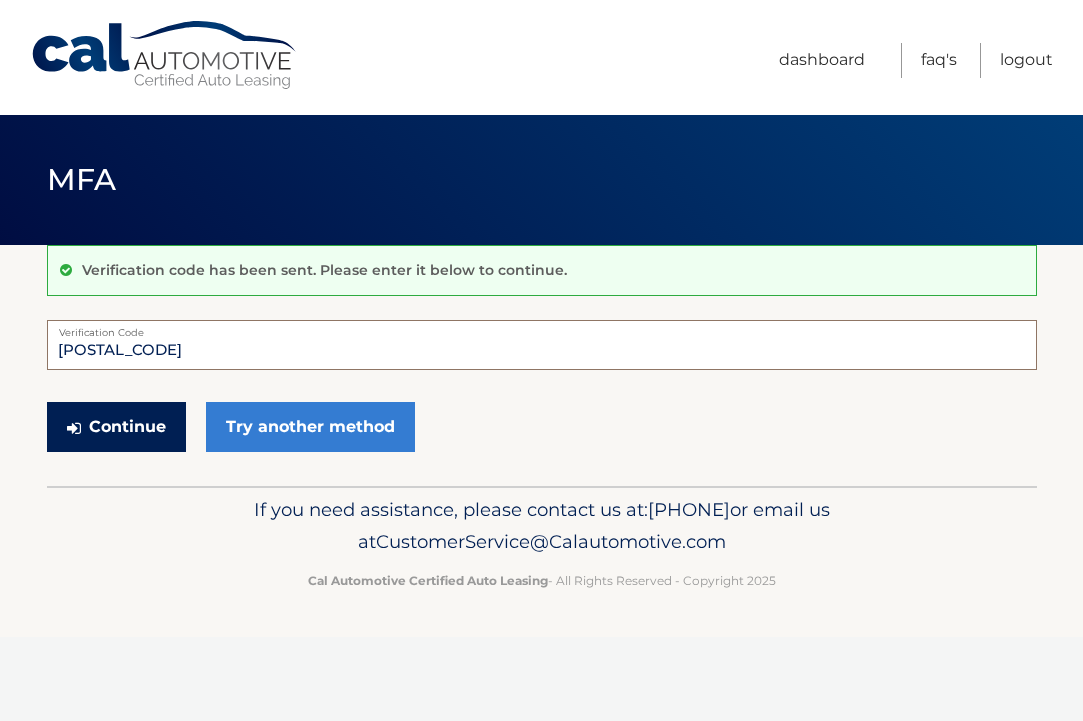 type on "051250" 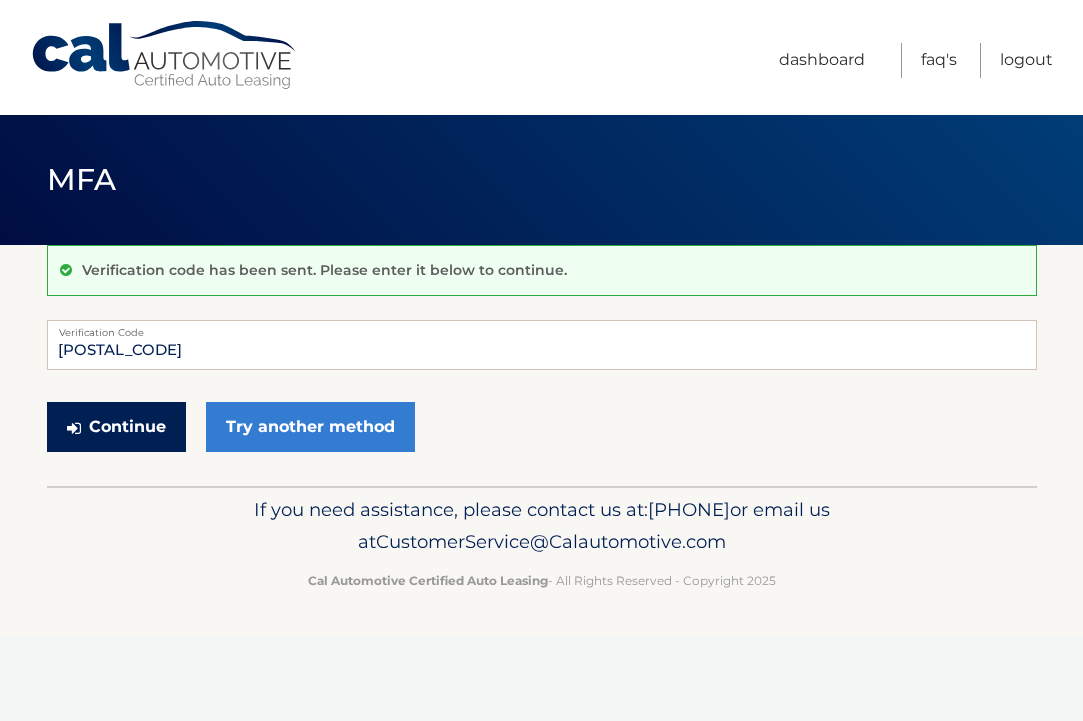 click on "Continue" at bounding box center [116, 427] 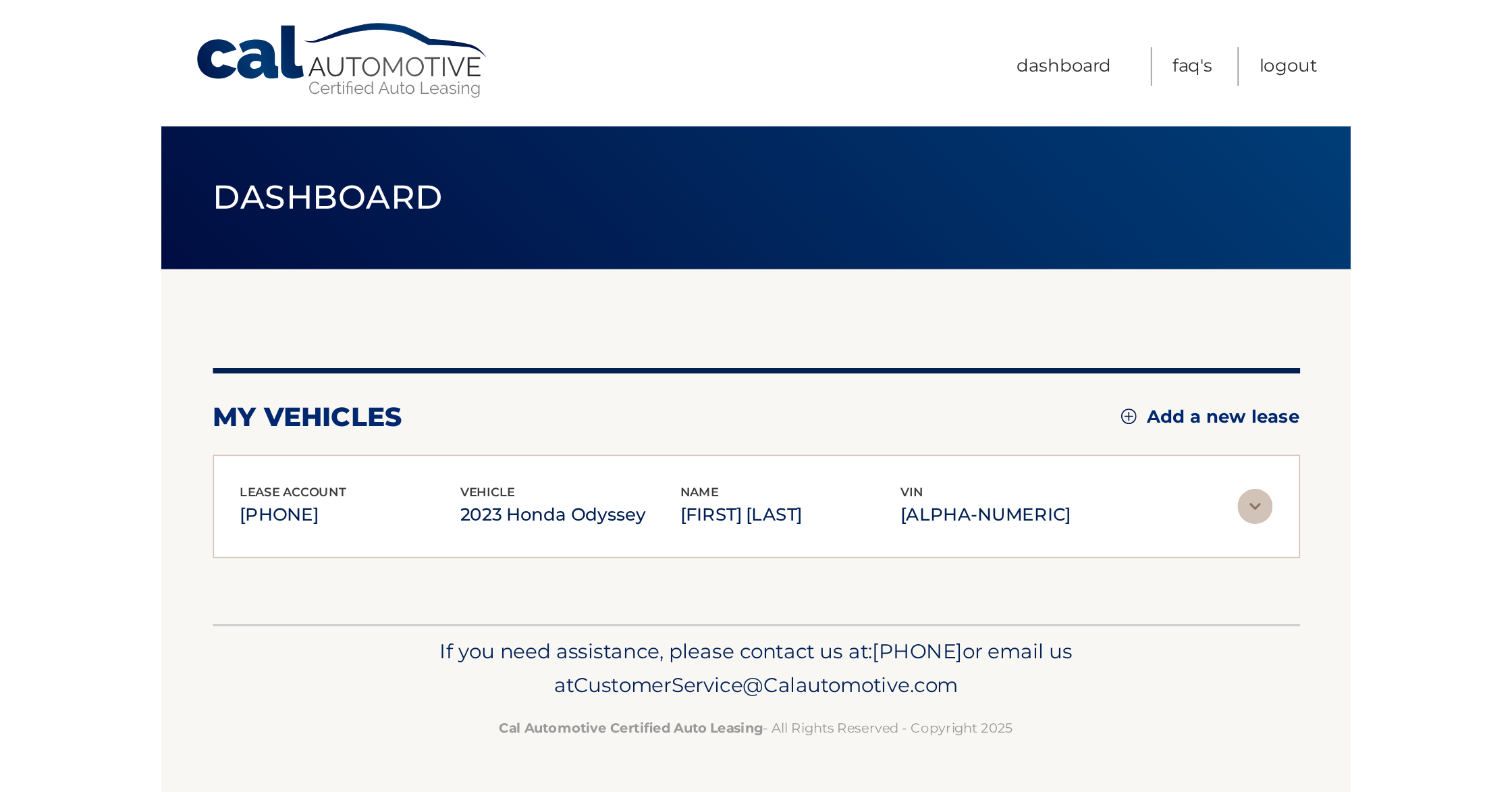 scroll, scrollTop: 0, scrollLeft: 0, axis: both 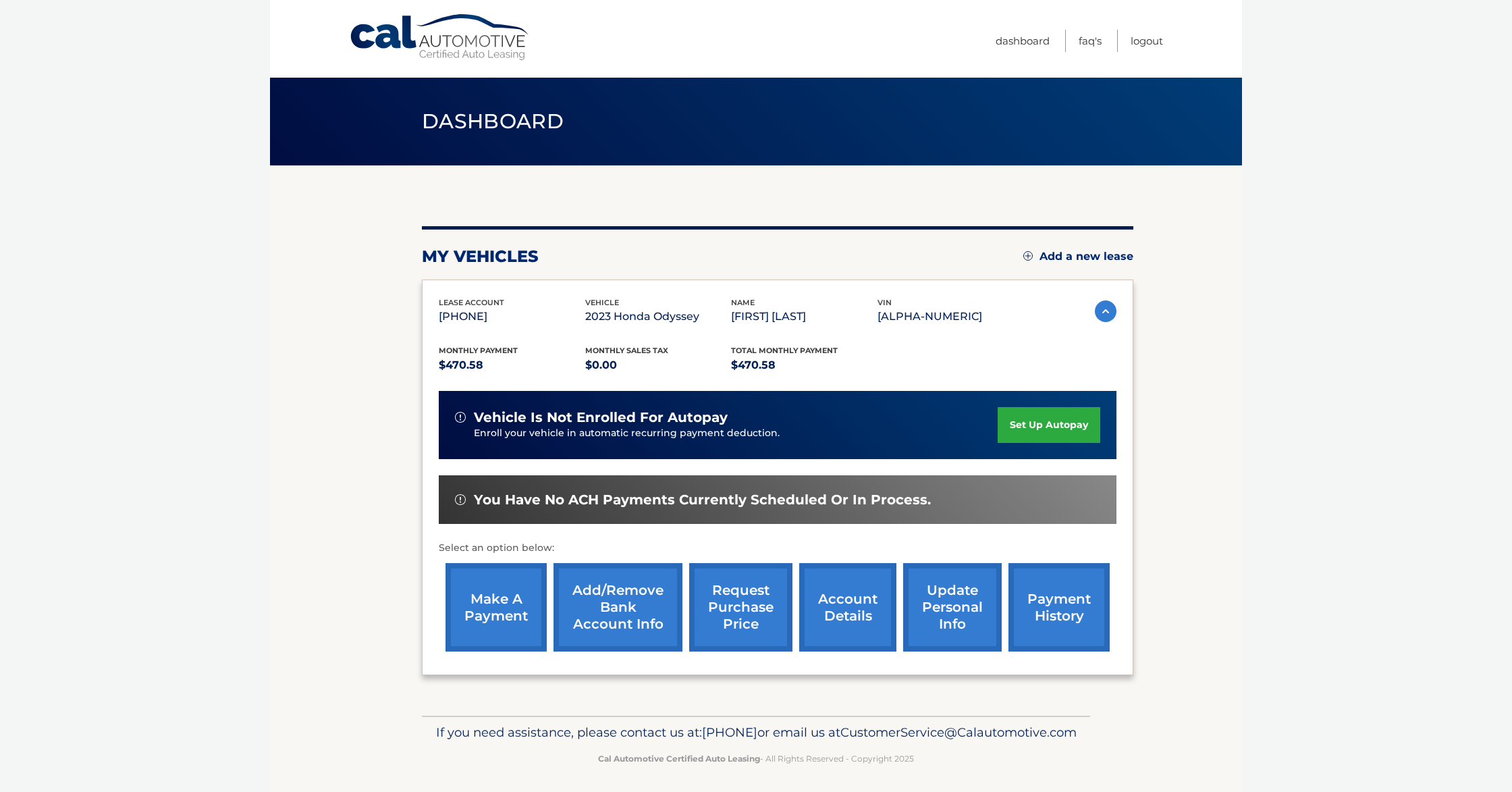 click on "payment history" at bounding box center [1059, 607] 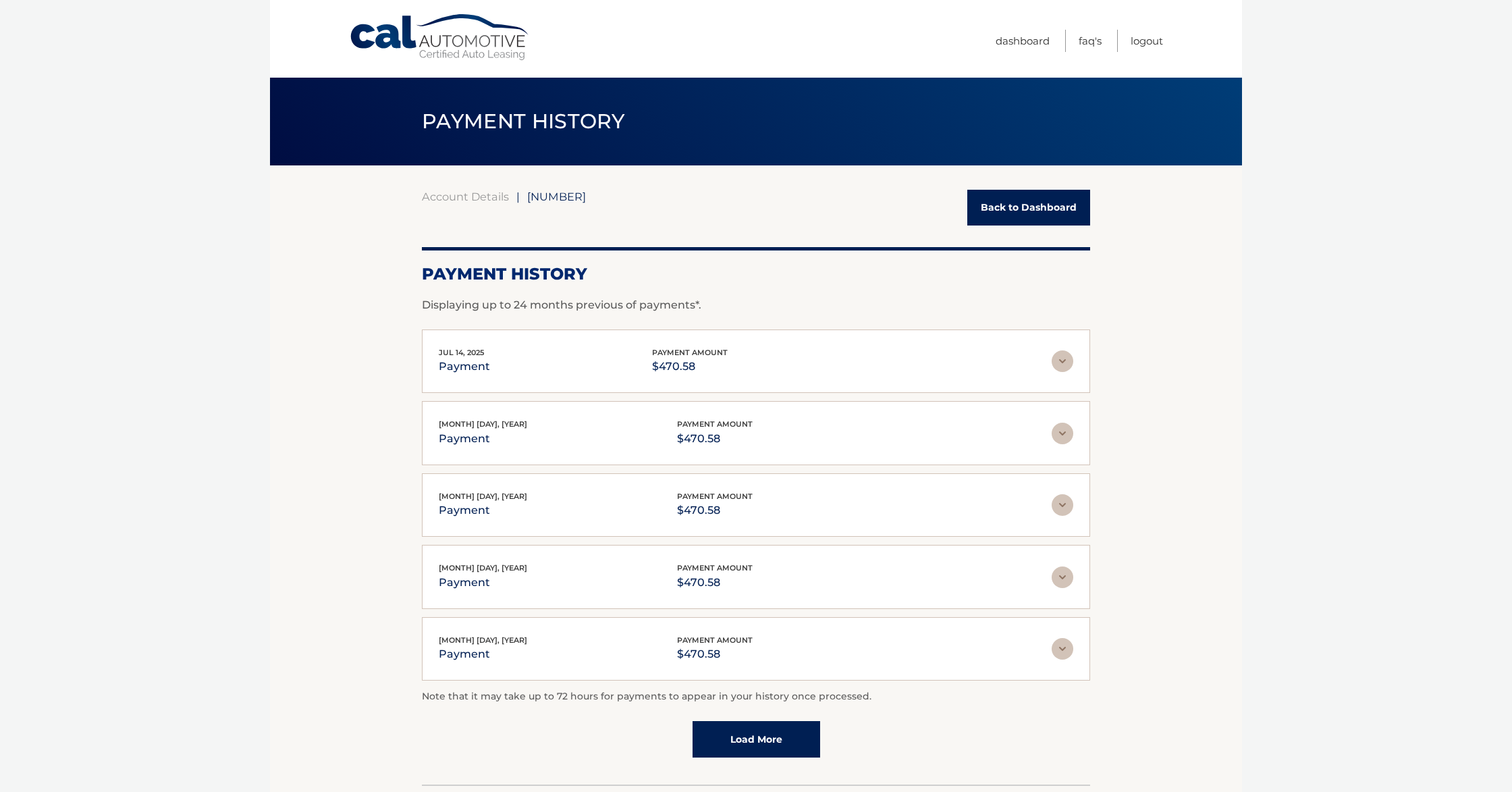 scroll, scrollTop: 0, scrollLeft: 0, axis: both 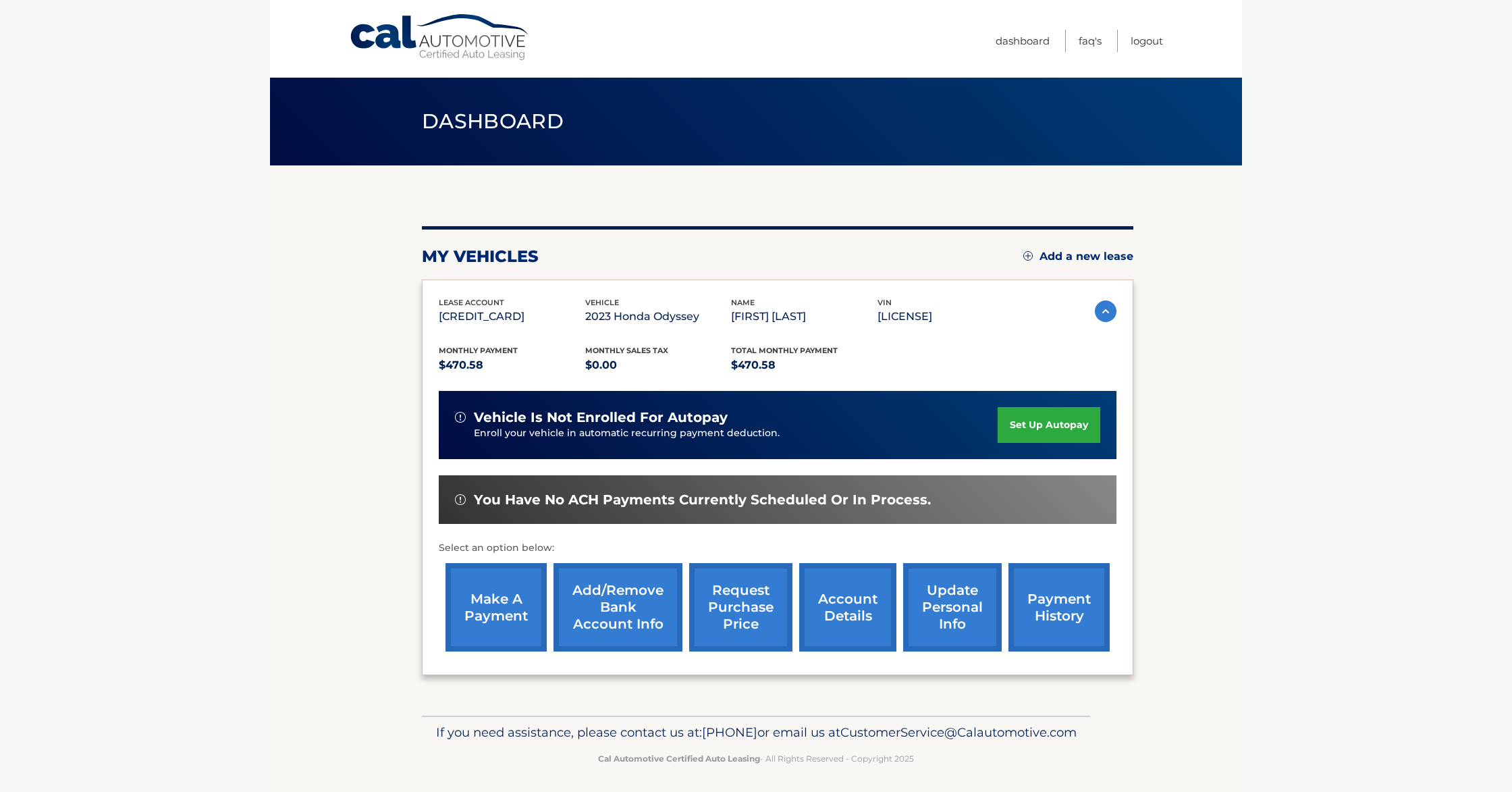 click on "make a payment" at bounding box center [496, 607] 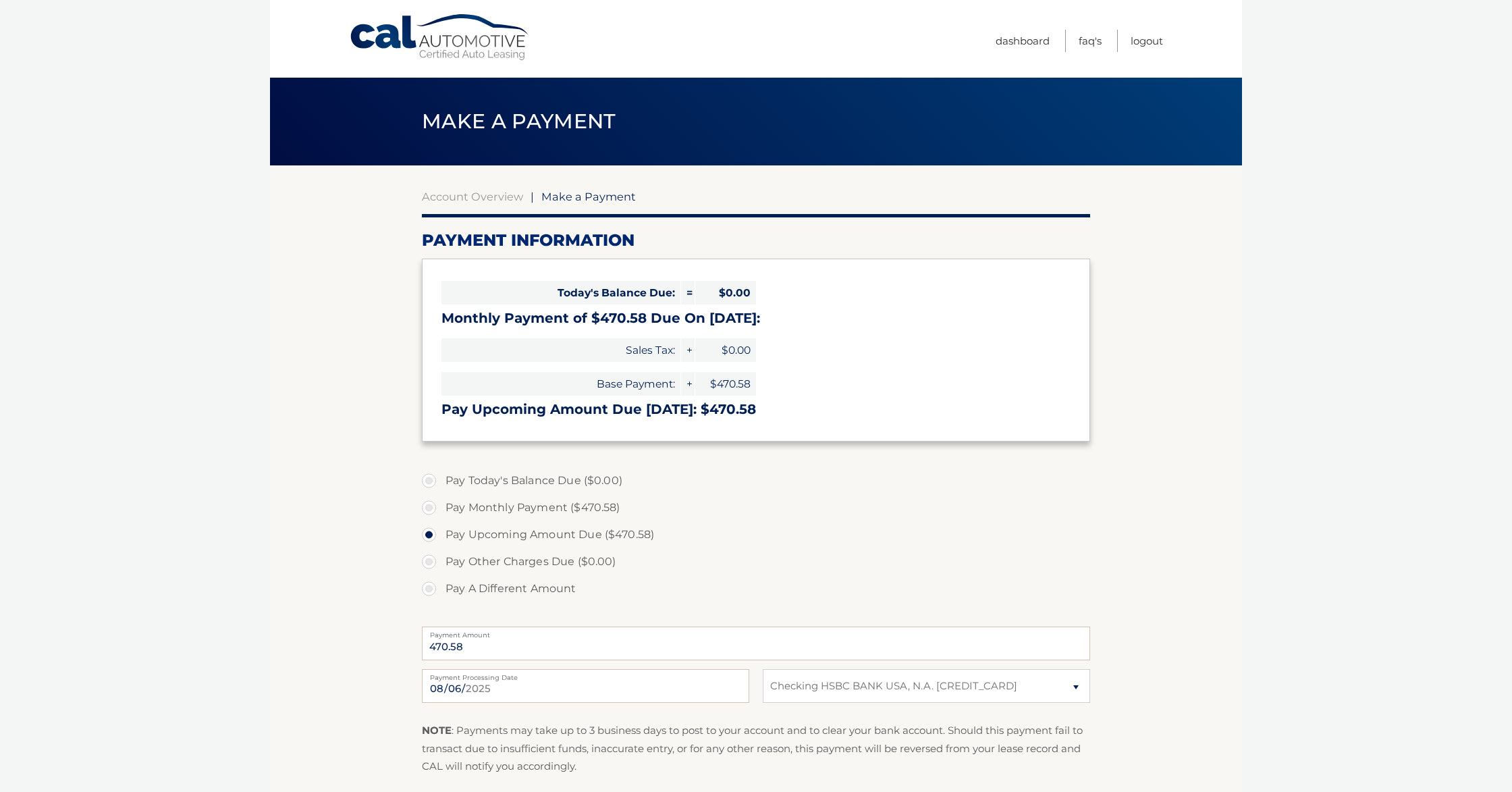 select on "NTIzZDliMDctYTQyMi00ZmM0LWI2MWEtMzI0YWU5ZDE4ZWNi" 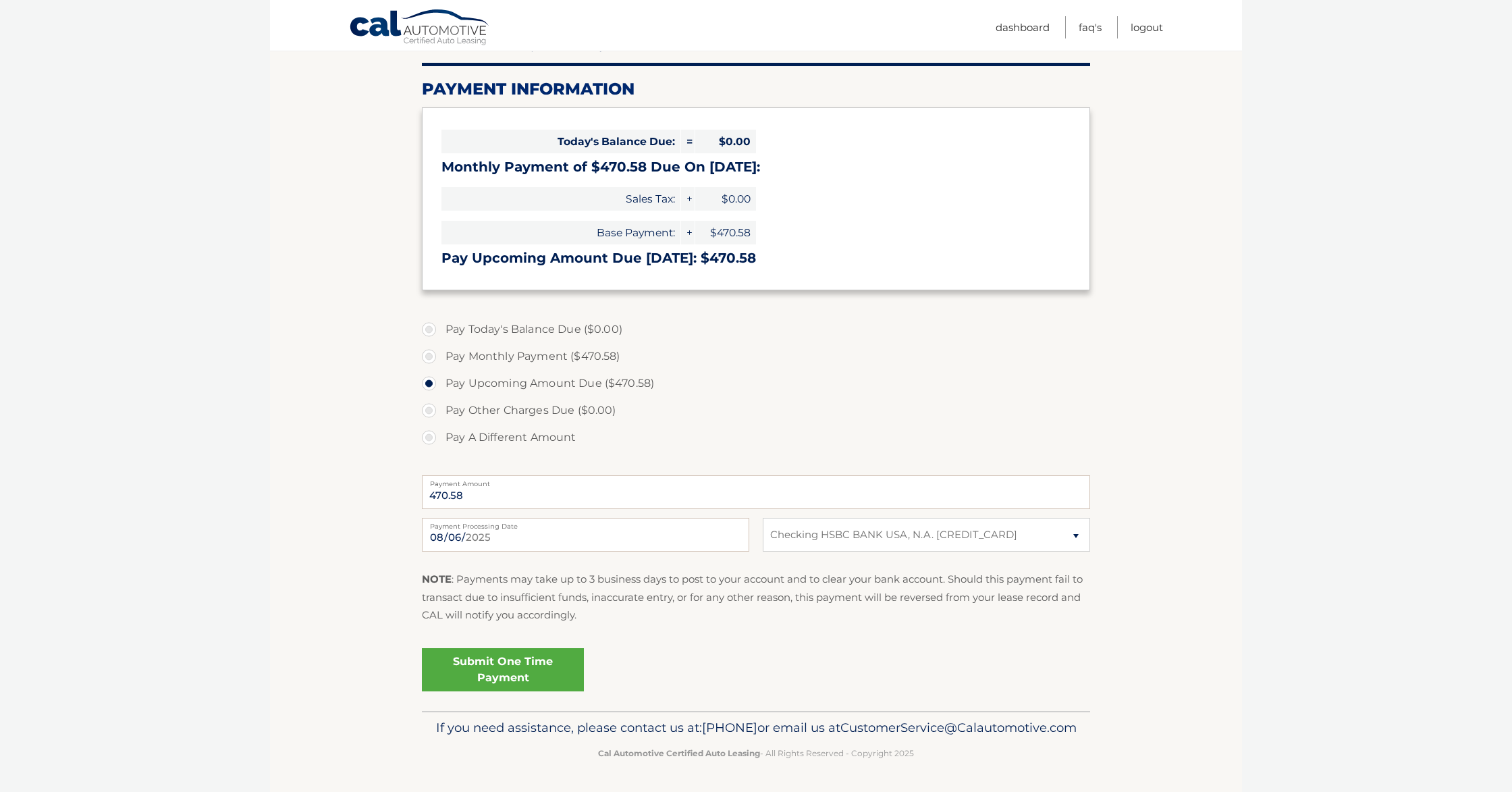 scroll, scrollTop: 161, scrollLeft: 0, axis: vertical 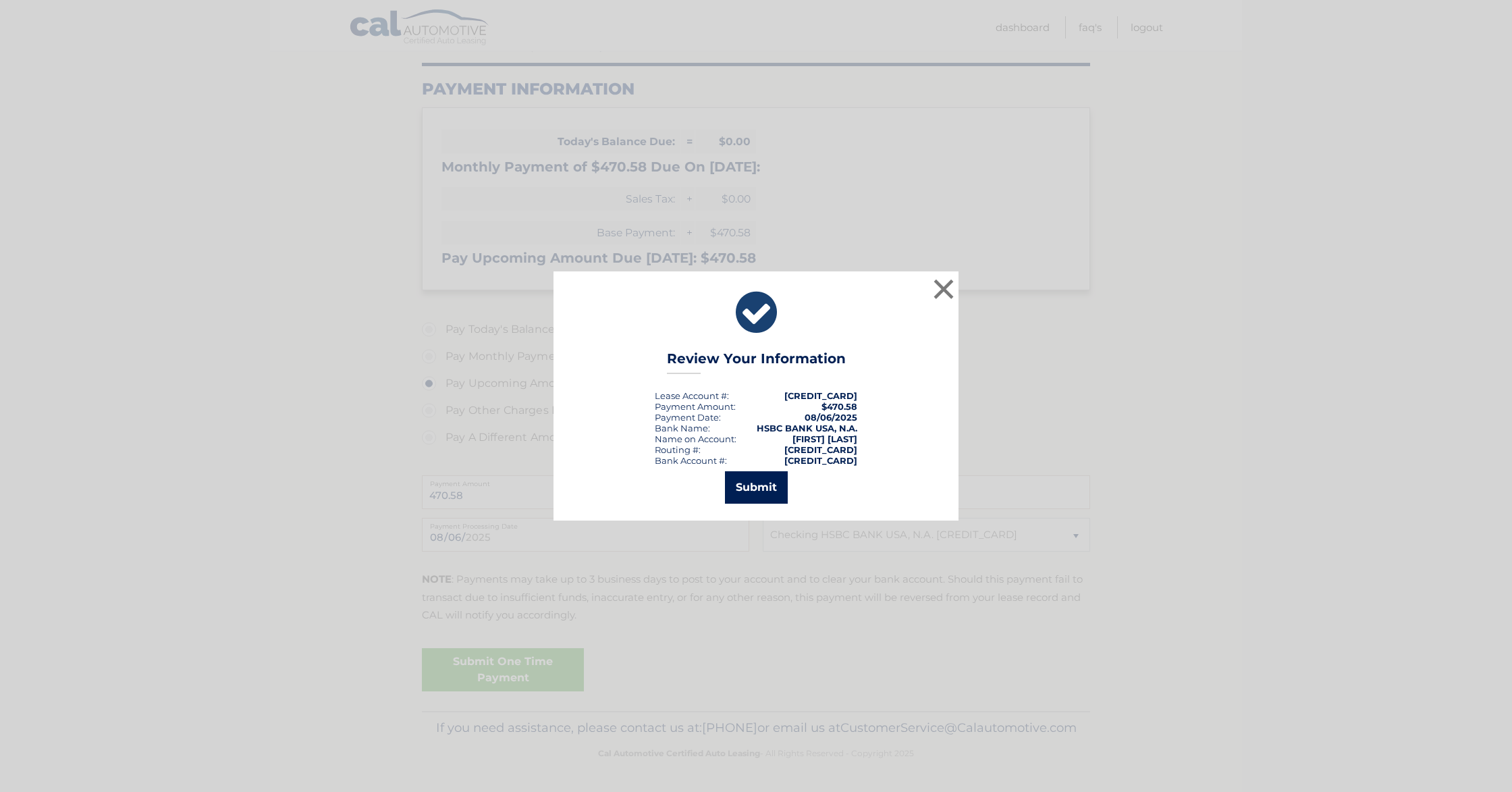 click on "Submit" at bounding box center (756, 487) 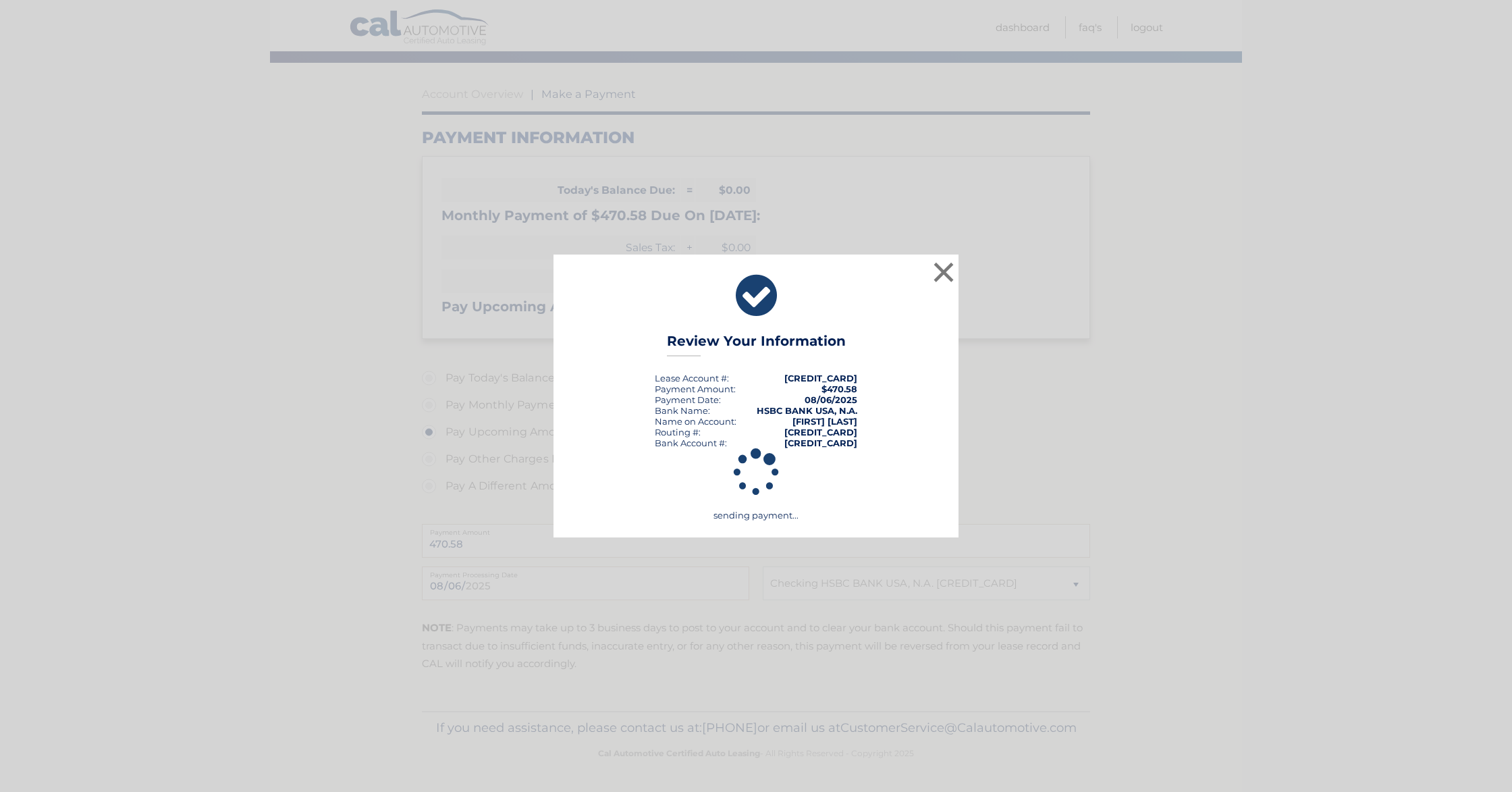 scroll, scrollTop: 124, scrollLeft: 0, axis: vertical 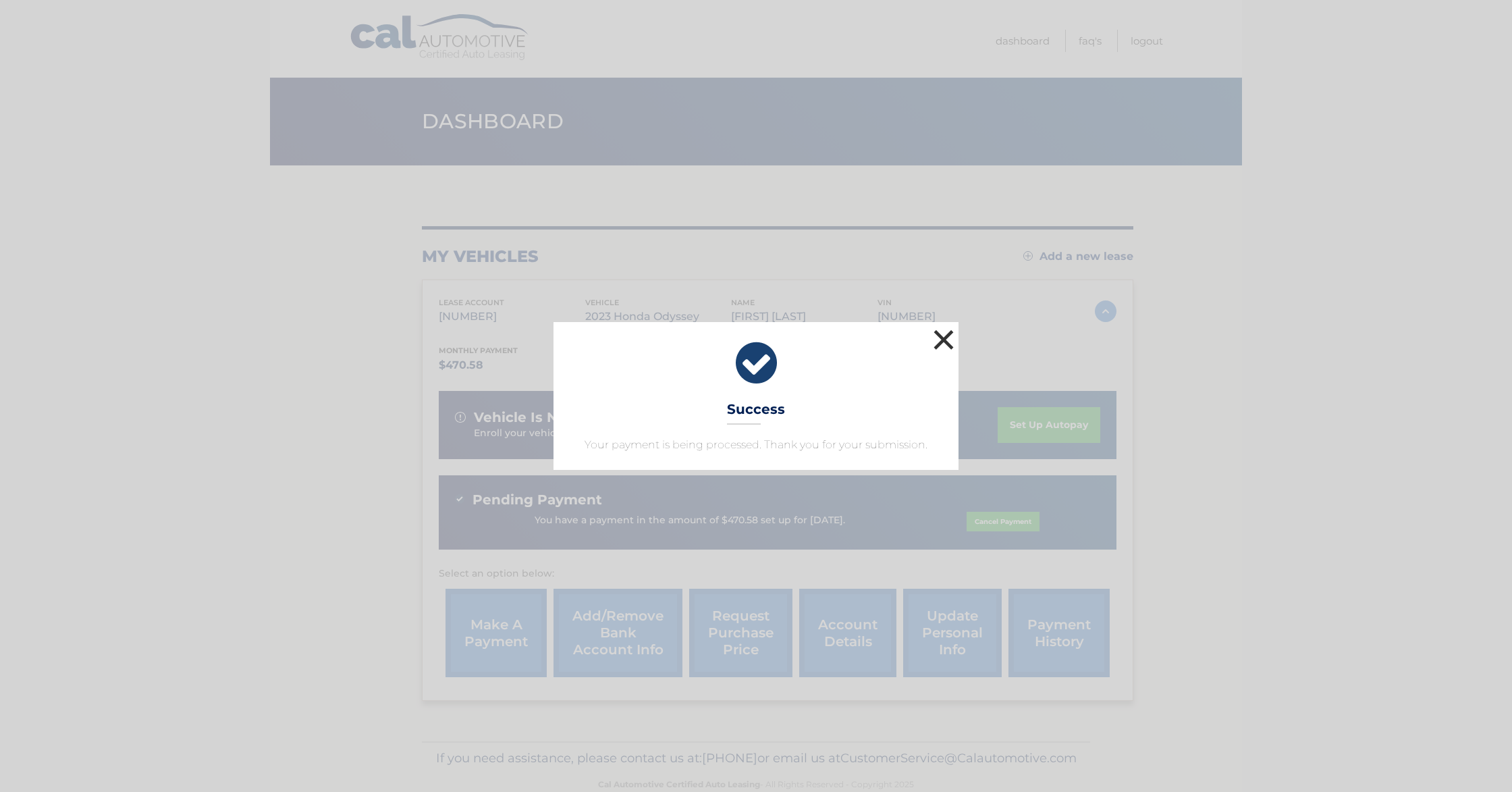 click on "×" at bounding box center [944, 340] 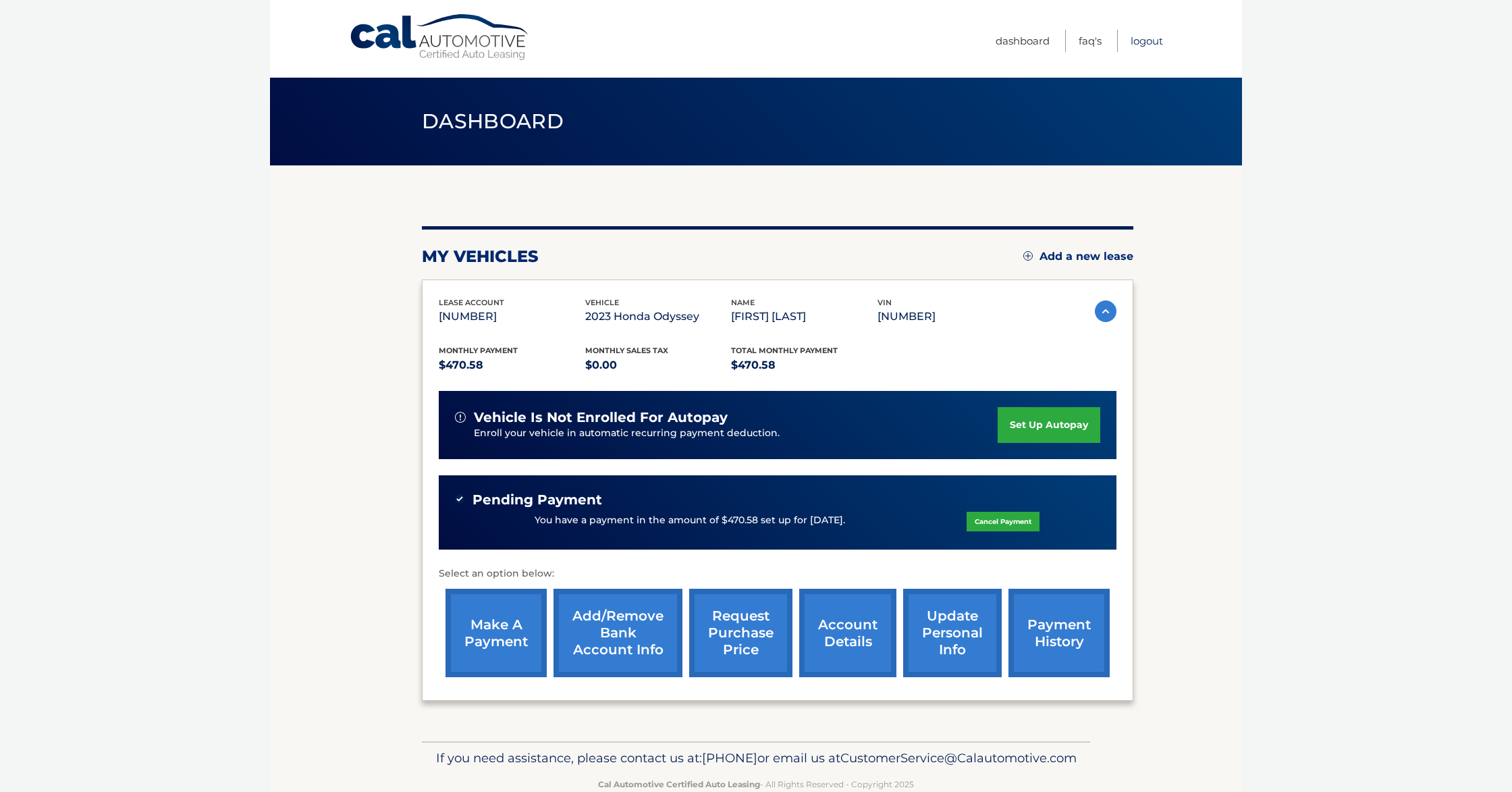 click on "Logout" at bounding box center [1147, 41] 